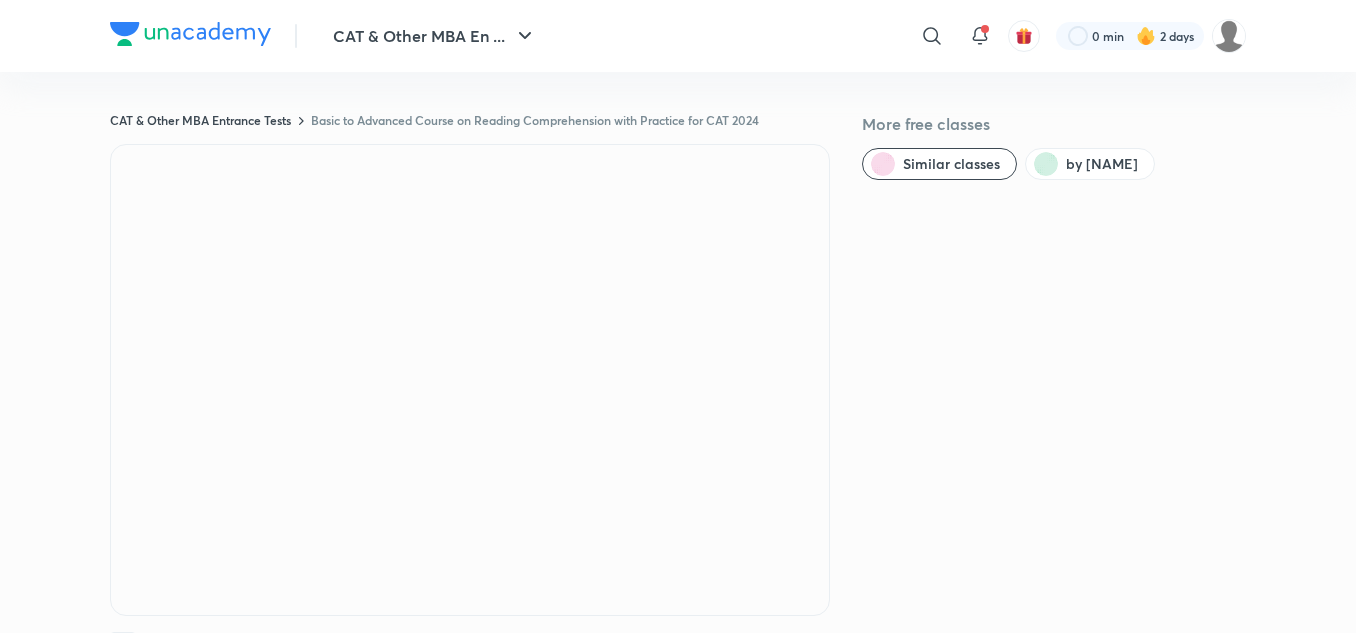 scroll, scrollTop: 0, scrollLeft: 0, axis: both 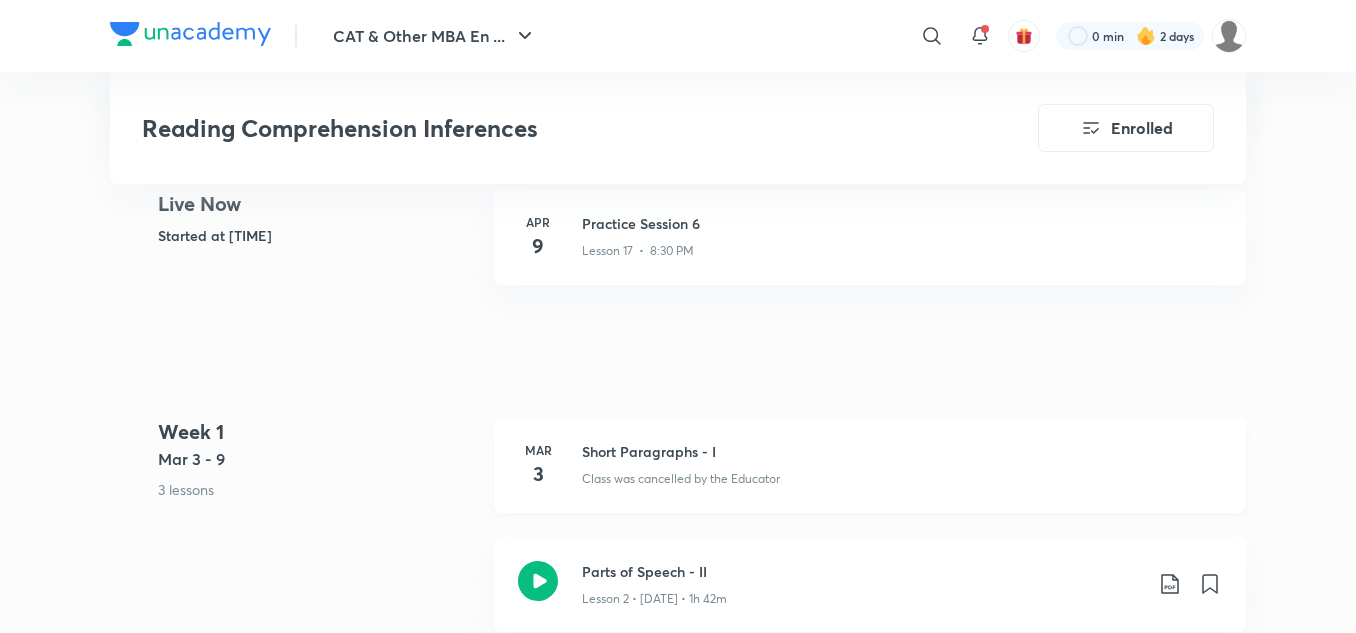 click on "Short Paragraphs - I" at bounding box center (902, 451) 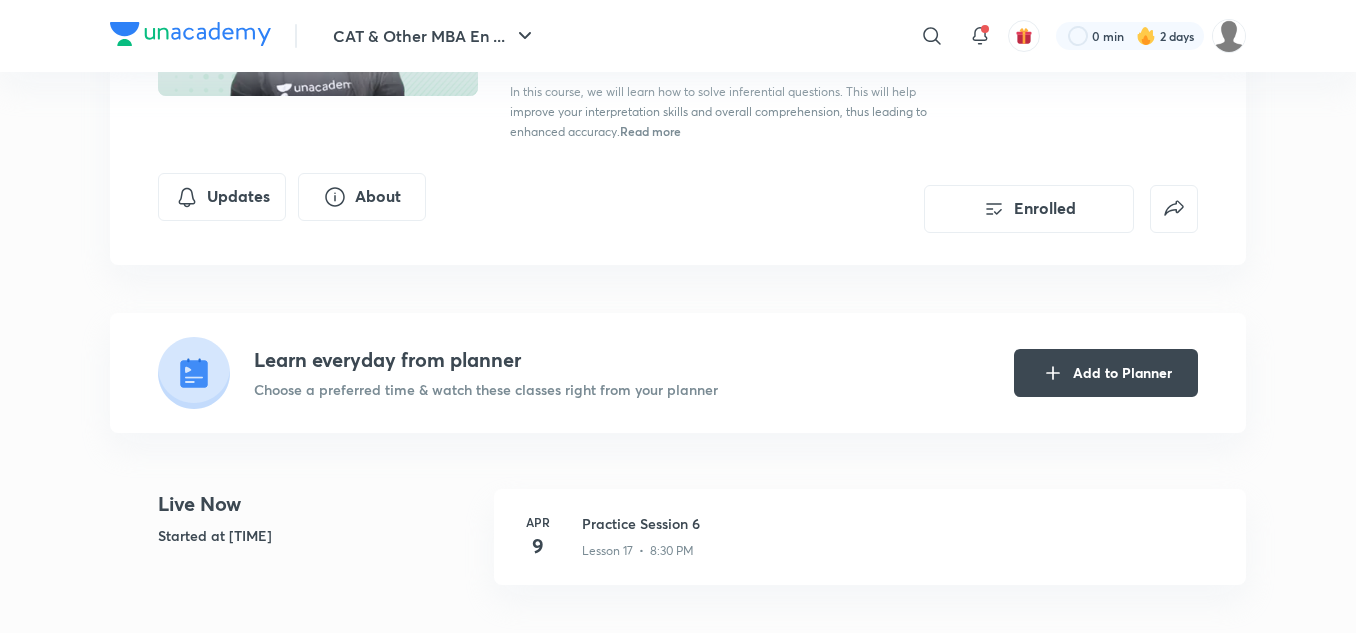 scroll, scrollTop: 0, scrollLeft: 0, axis: both 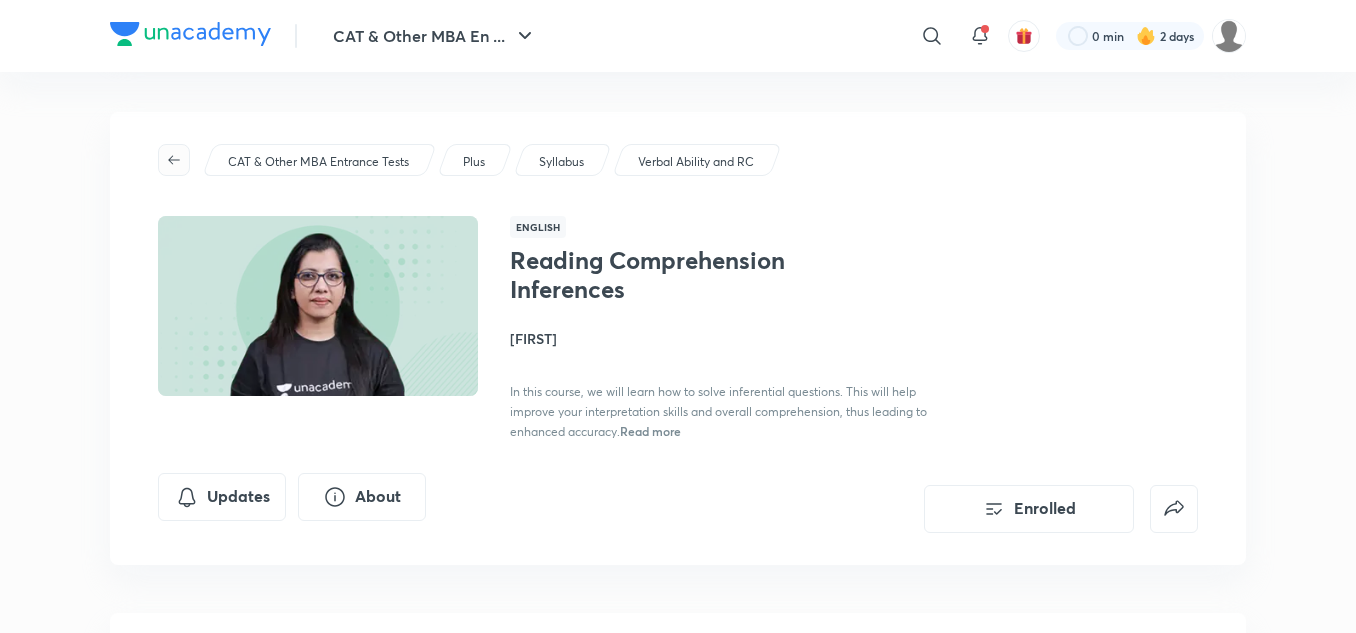 click 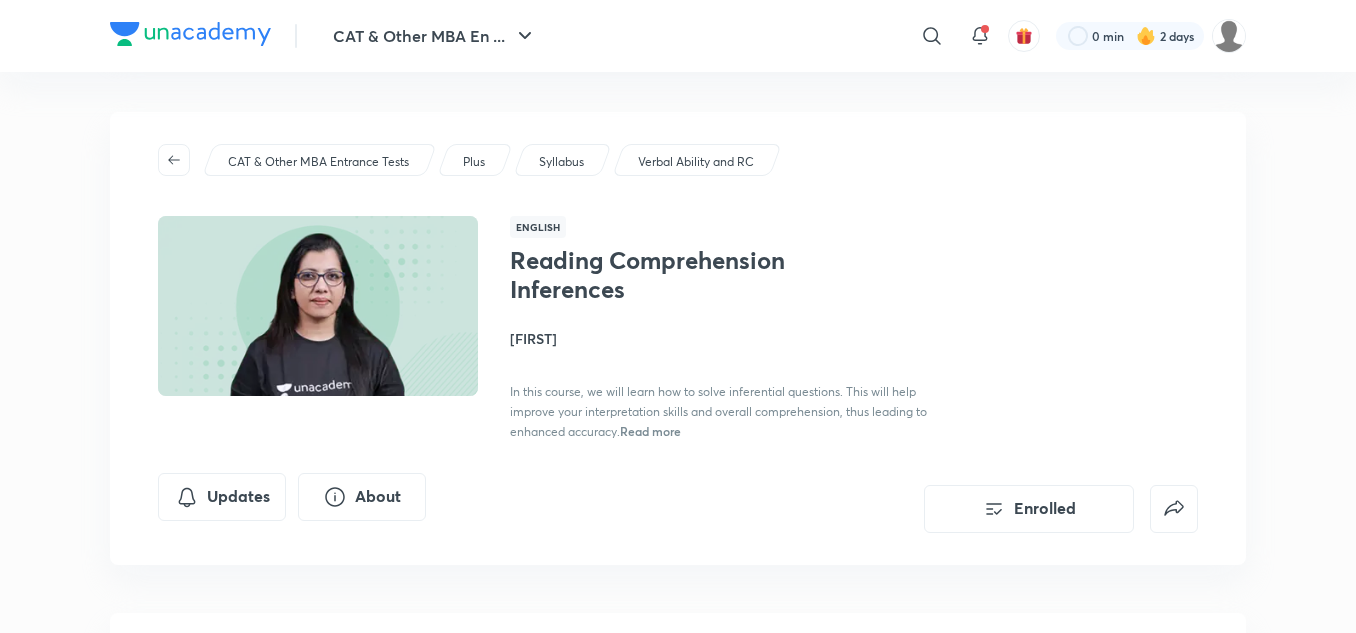 click at bounding box center [190, 34] 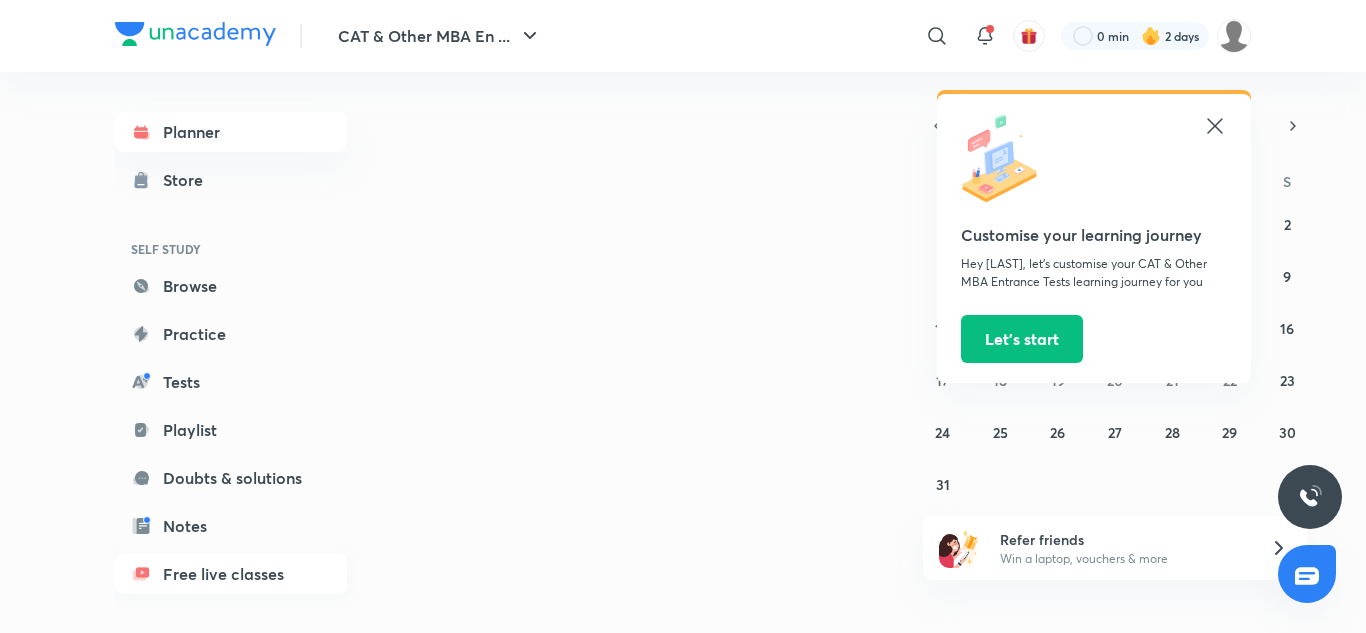 scroll, scrollTop: 0, scrollLeft: 0, axis: both 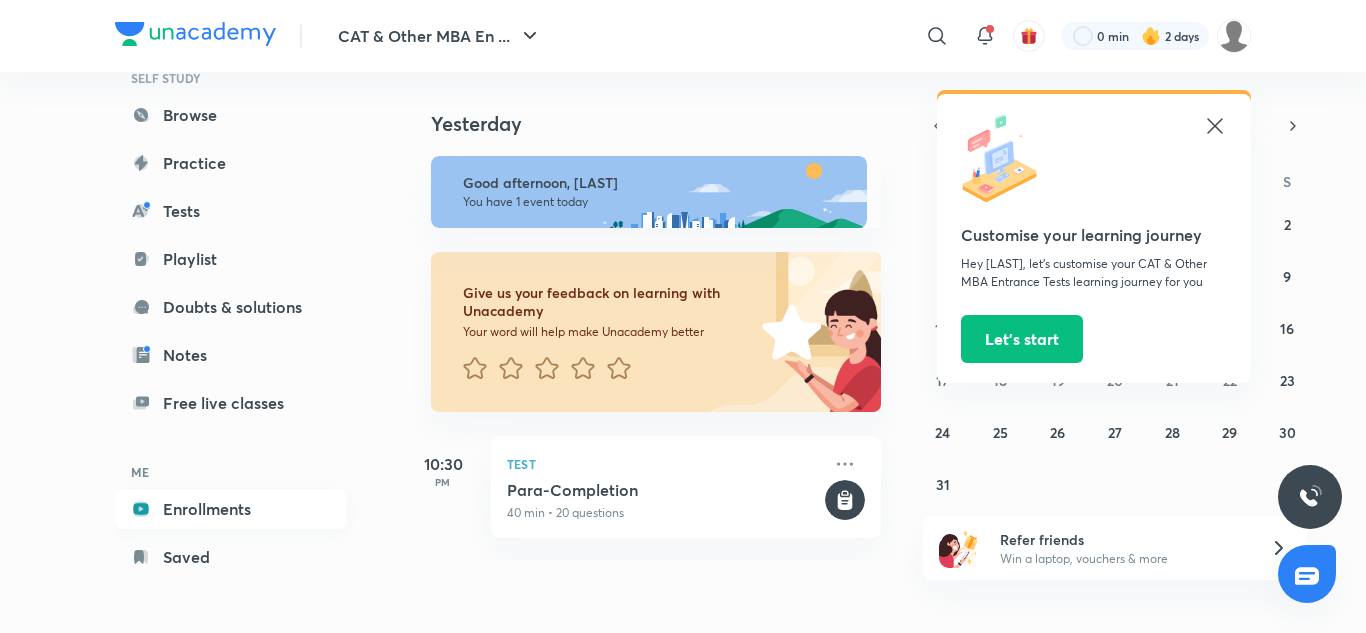 click on "Enrollments" at bounding box center (231, 509) 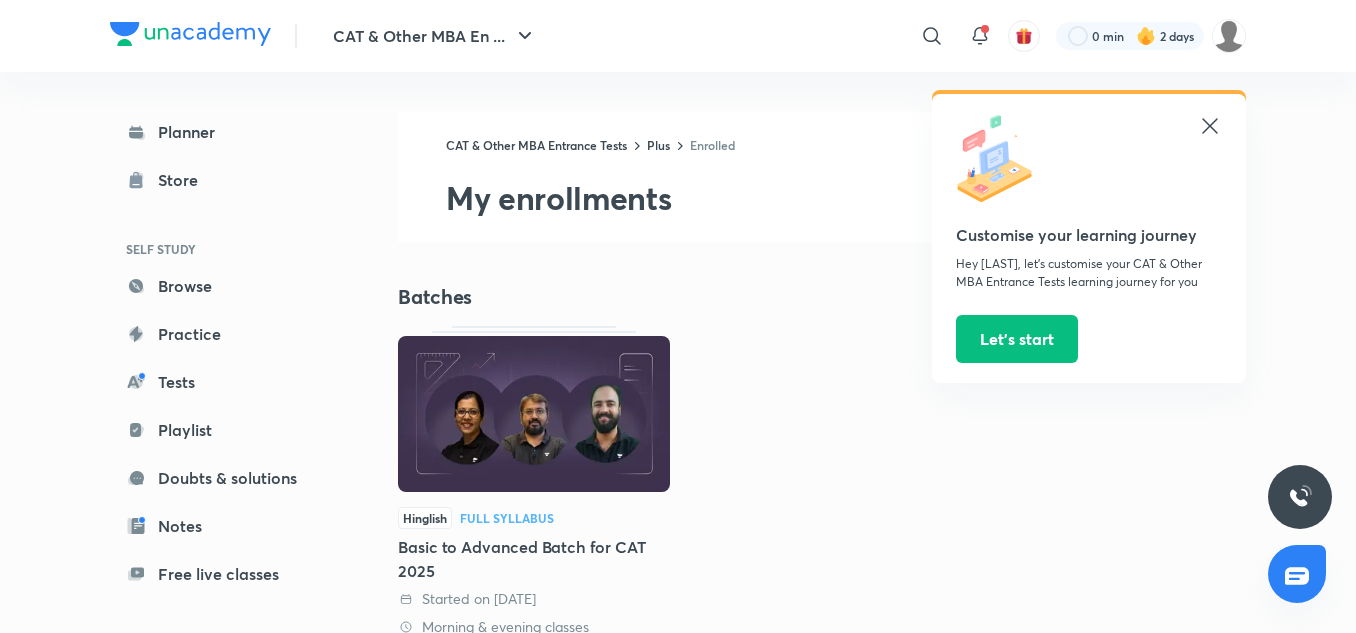 click 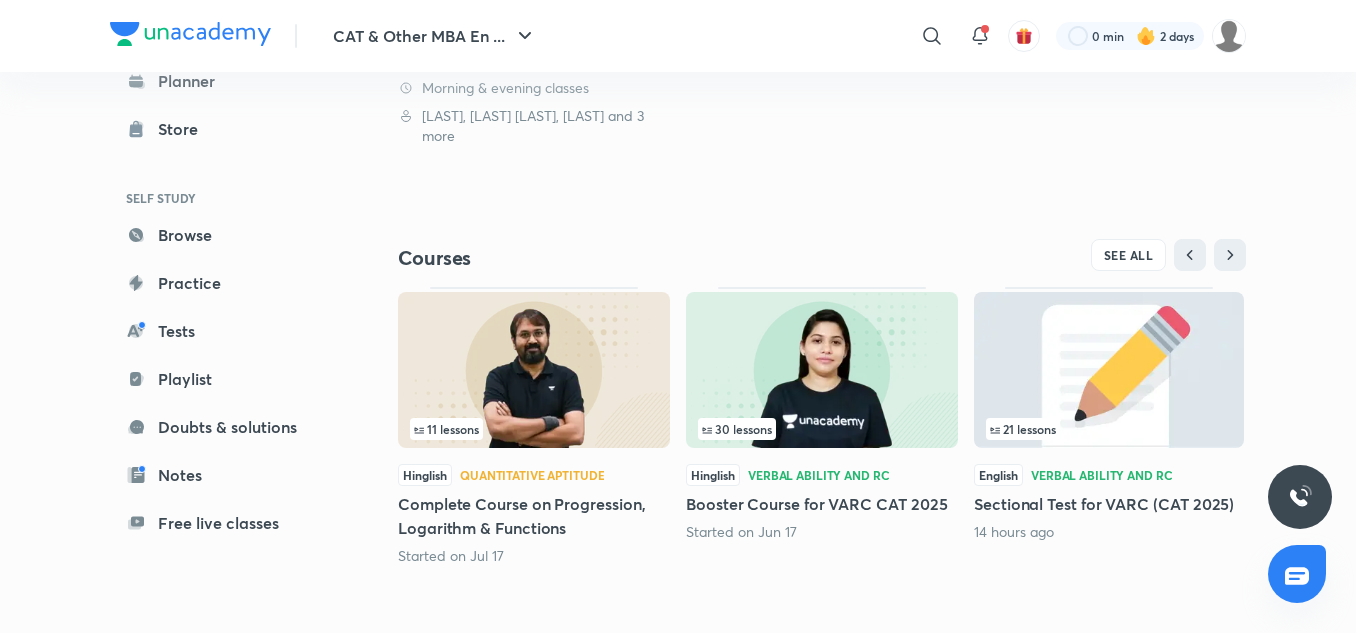 scroll, scrollTop: 540, scrollLeft: 0, axis: vertical 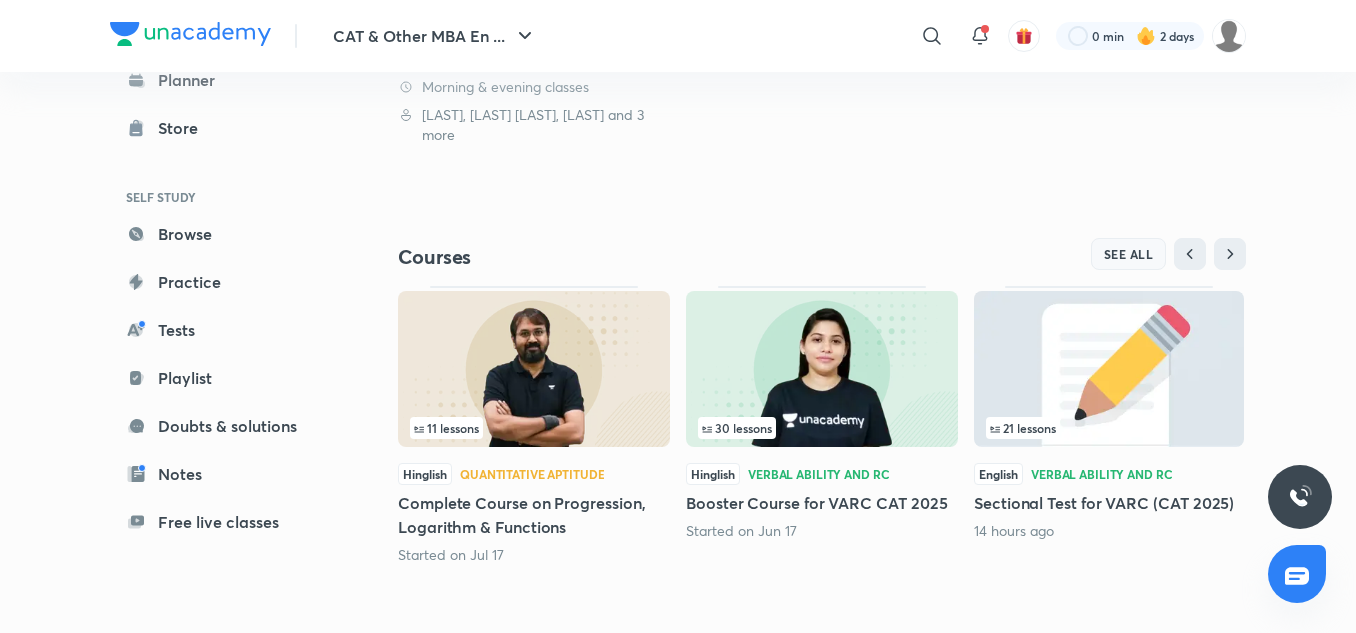 click on "SEE ALL" at bounding box center [1129, 254] 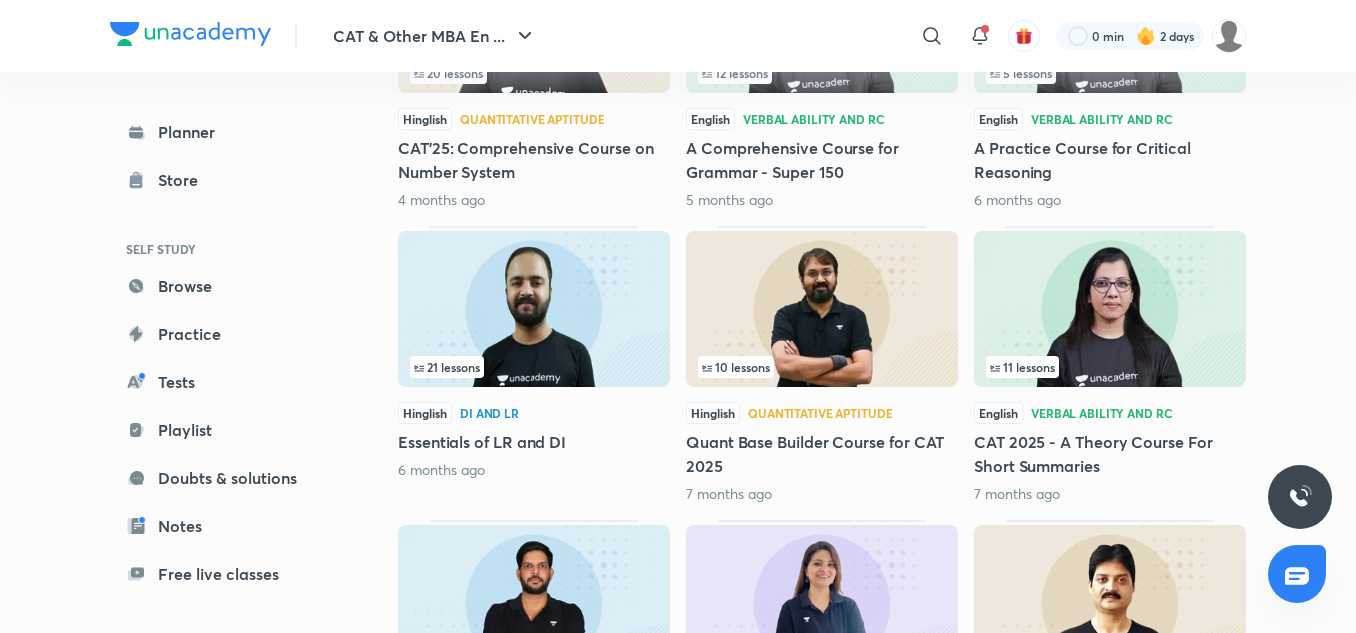 scroll, scrollTop: 1949, scrollLeft: 0, axis: vertical 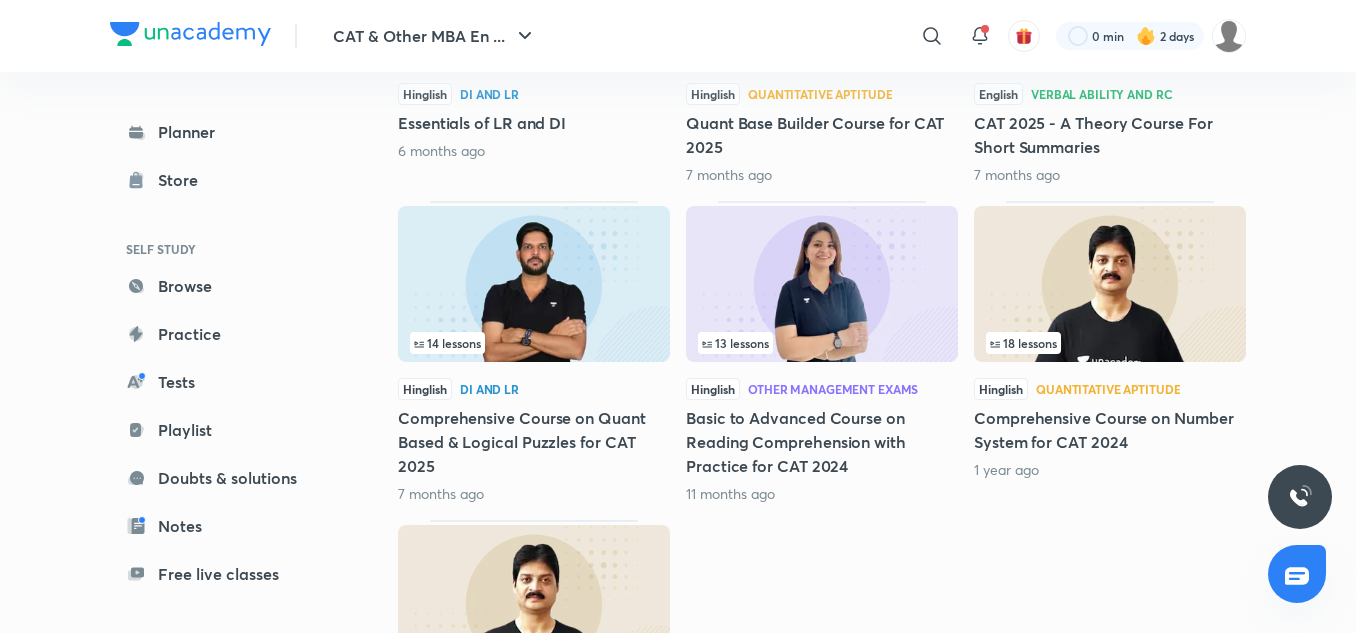 click at bounding box center [822, 284] 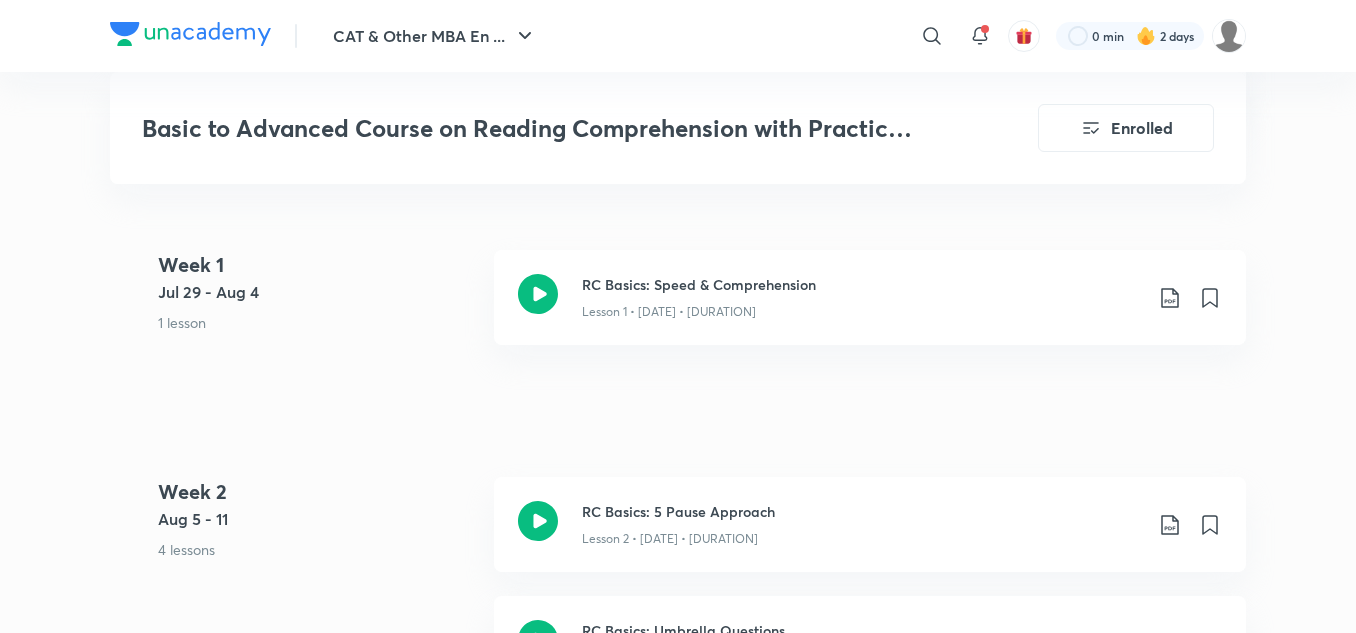 scroll, scrollTop: 800, scrollLeft: 0, axis: vertical 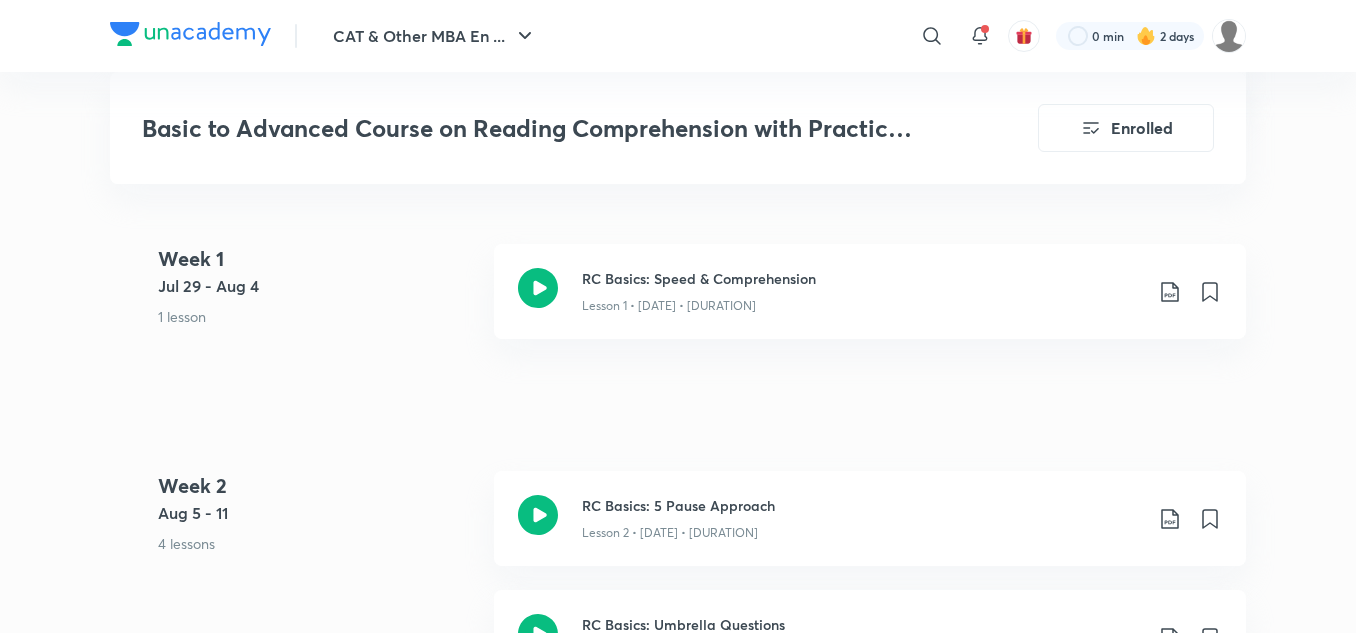 click on "Week 1 [DATE] - [DATE] 1 lesson" at bounding box center (318, 303) 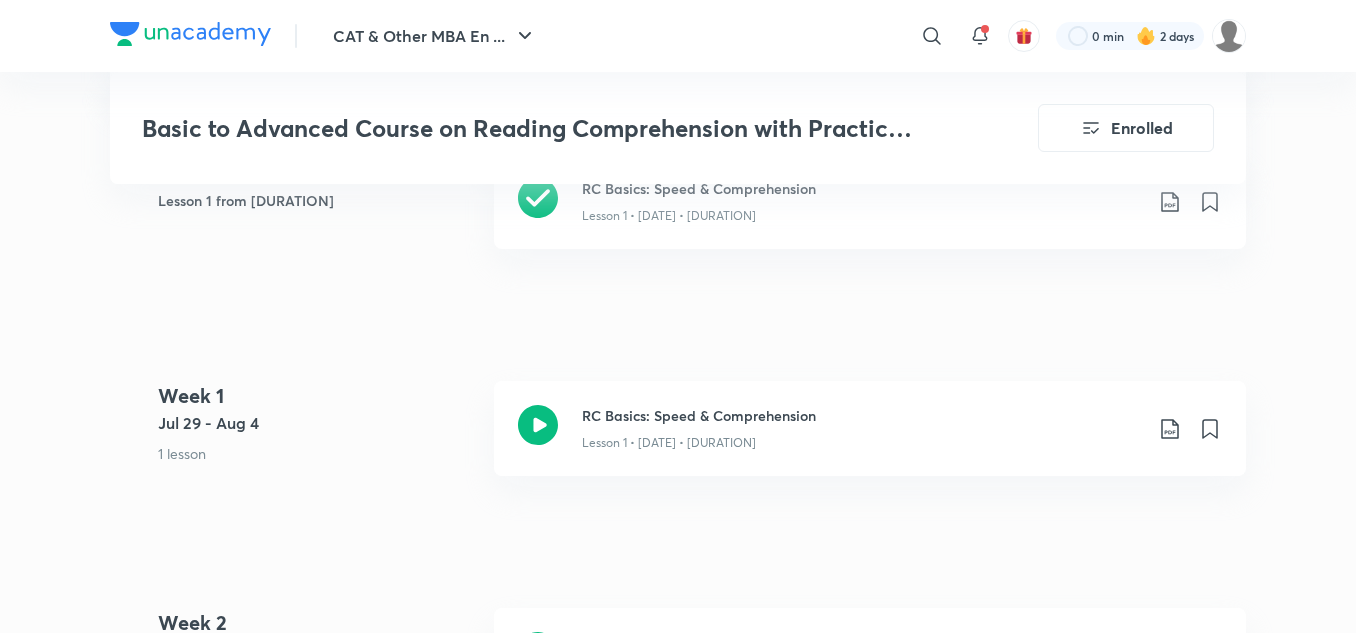 scroll, scrollTop: 800, scrollLeft: 0, axis: vertical 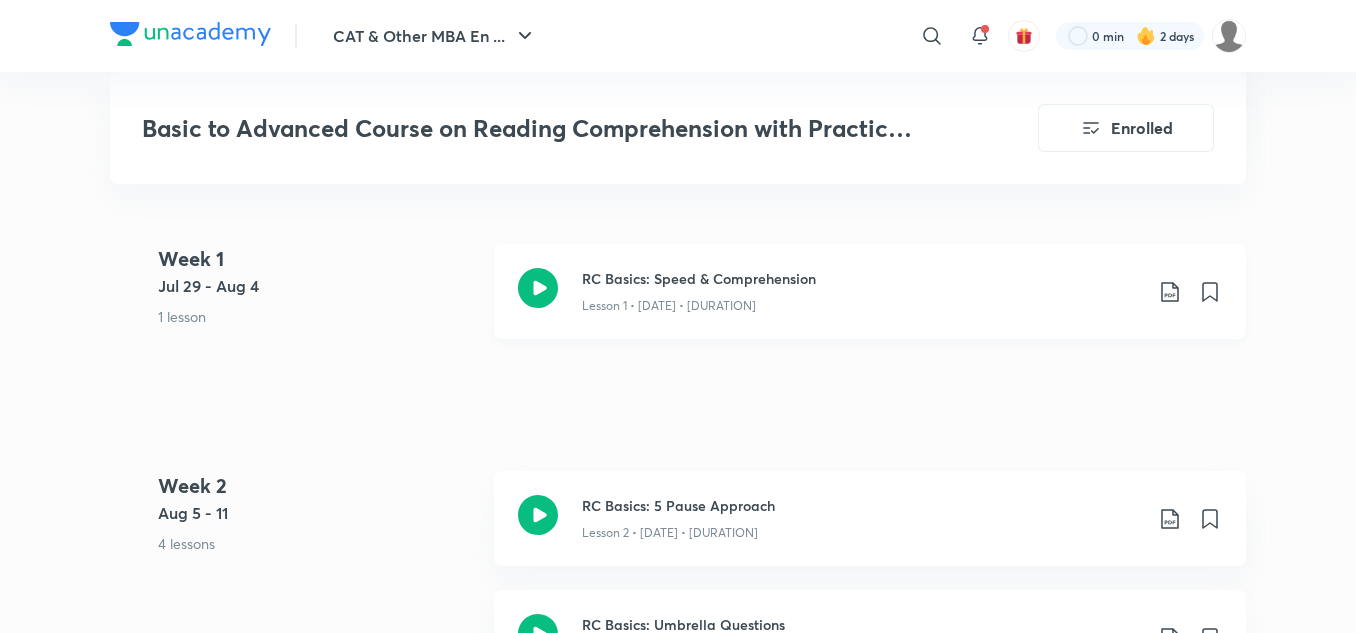 click 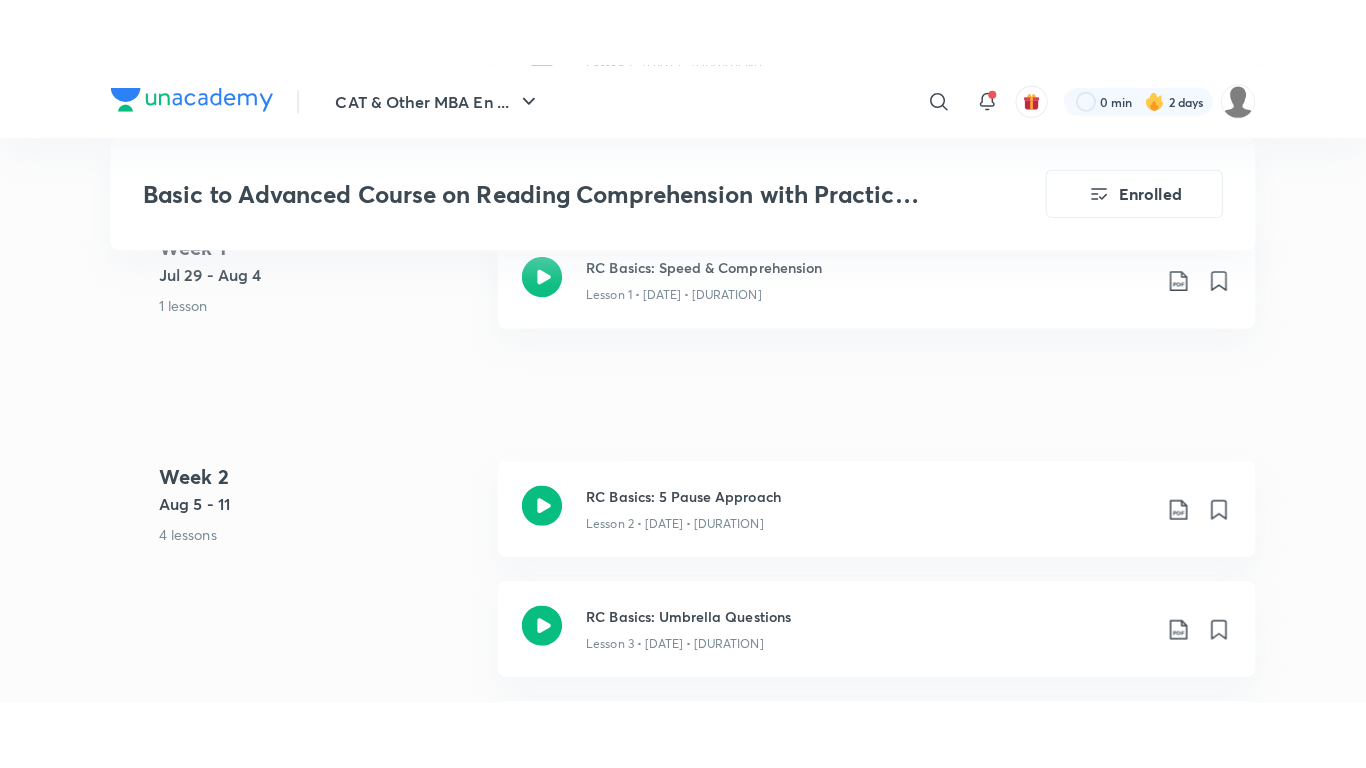 scroll, scrollTop: 900, scrollLeft: 0, axis: vertical 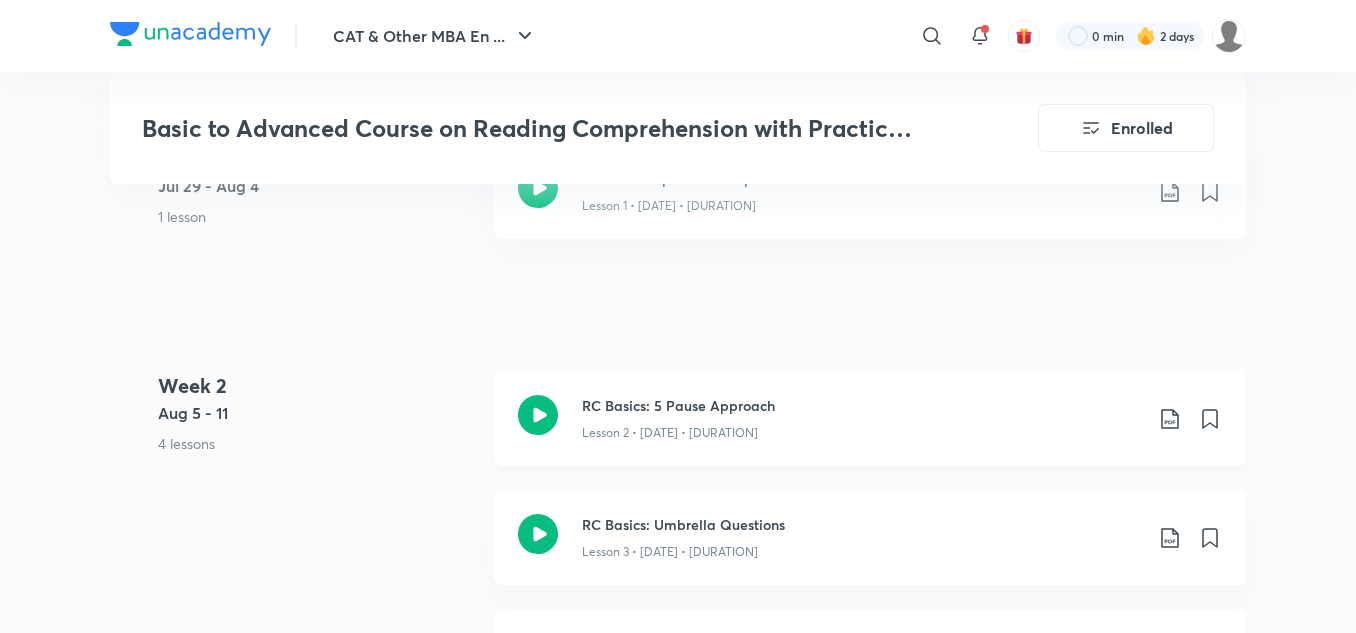 click 